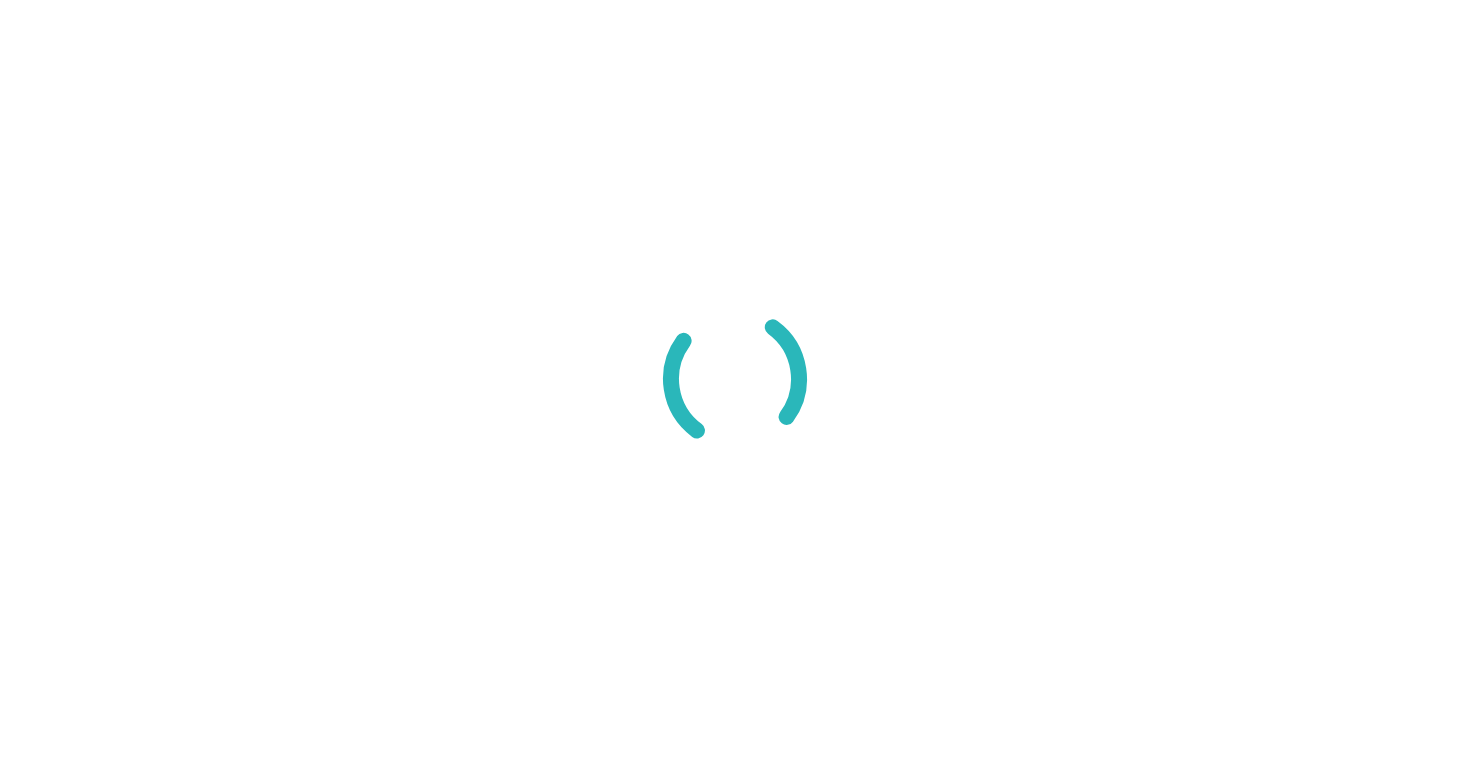 scroll, scrollTop: 0, scrollLeft: 0, axis: both 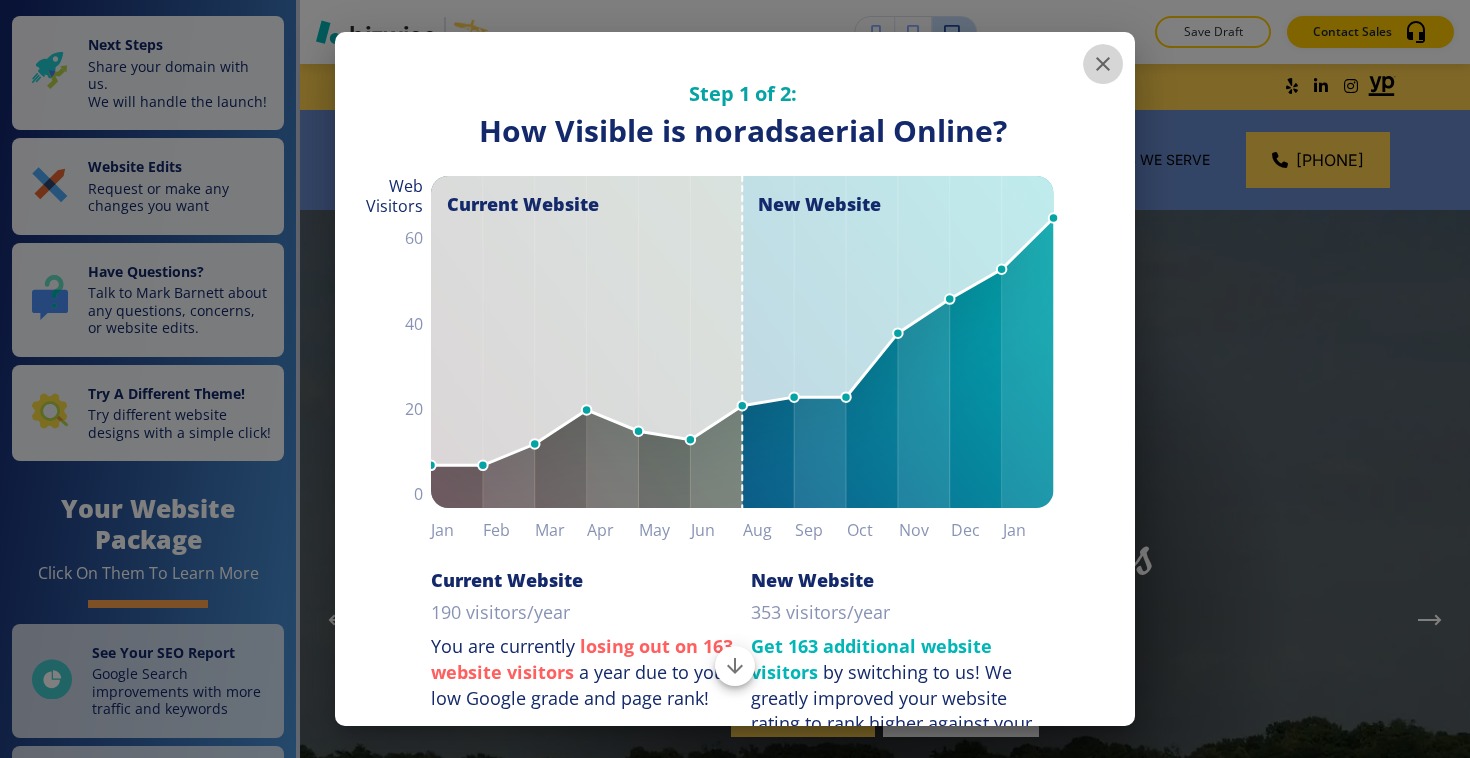 click 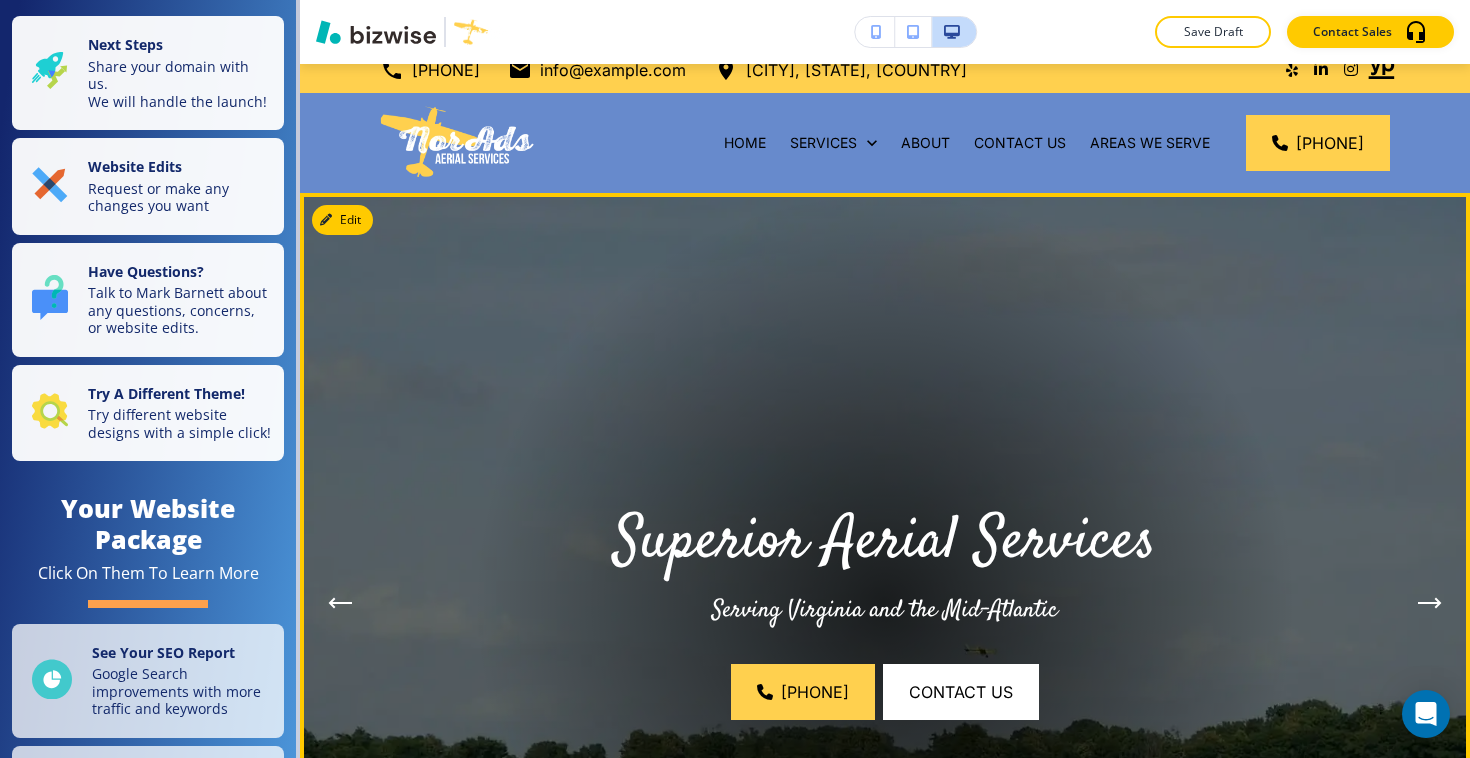 scroll, scrollTop: 0, scrollLeft: 0, axis: both 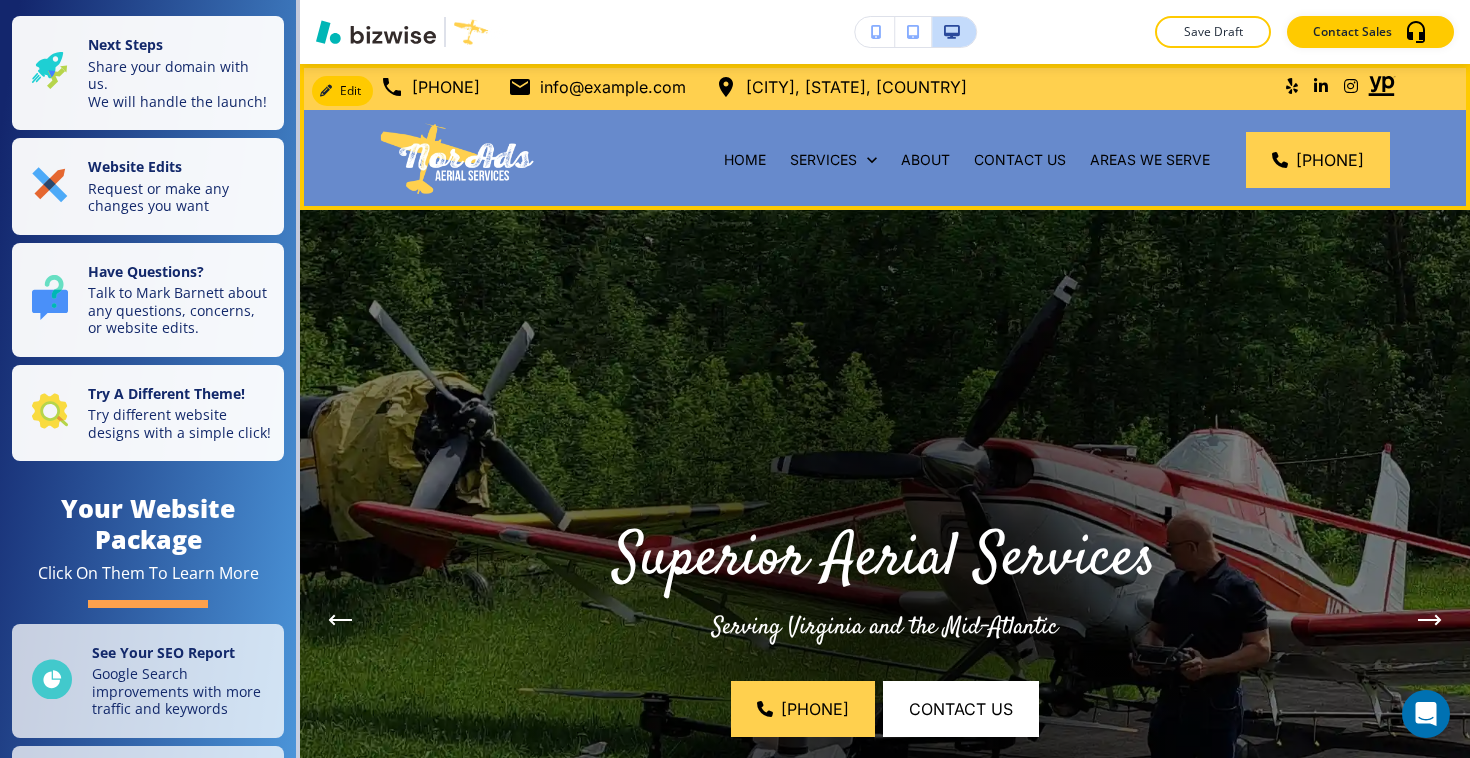 click on "[CITY], [STATE], [COUNTRY]" at bounding box center [856, 87] 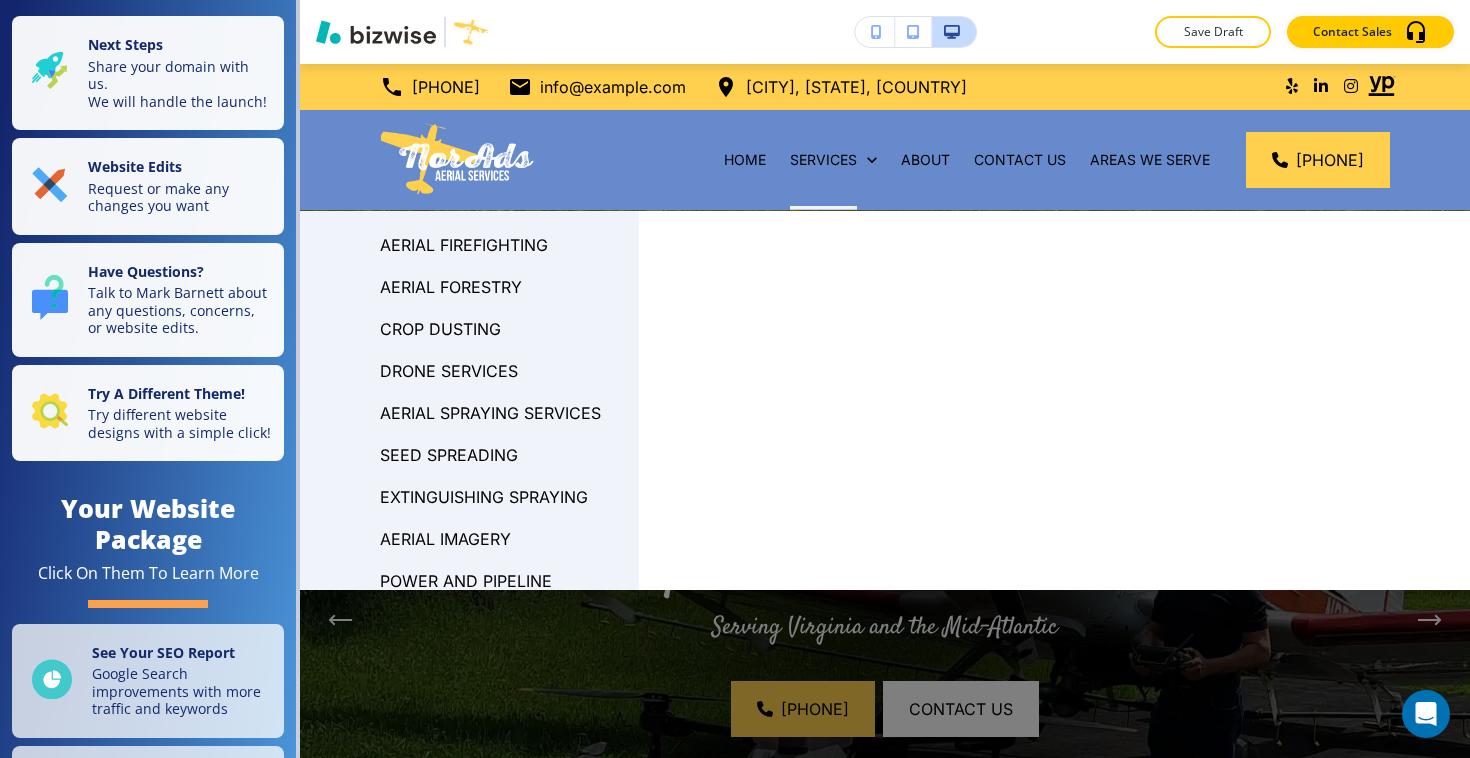scroll, scrollTop: 107, scrollLeft: 0, axis: vertical 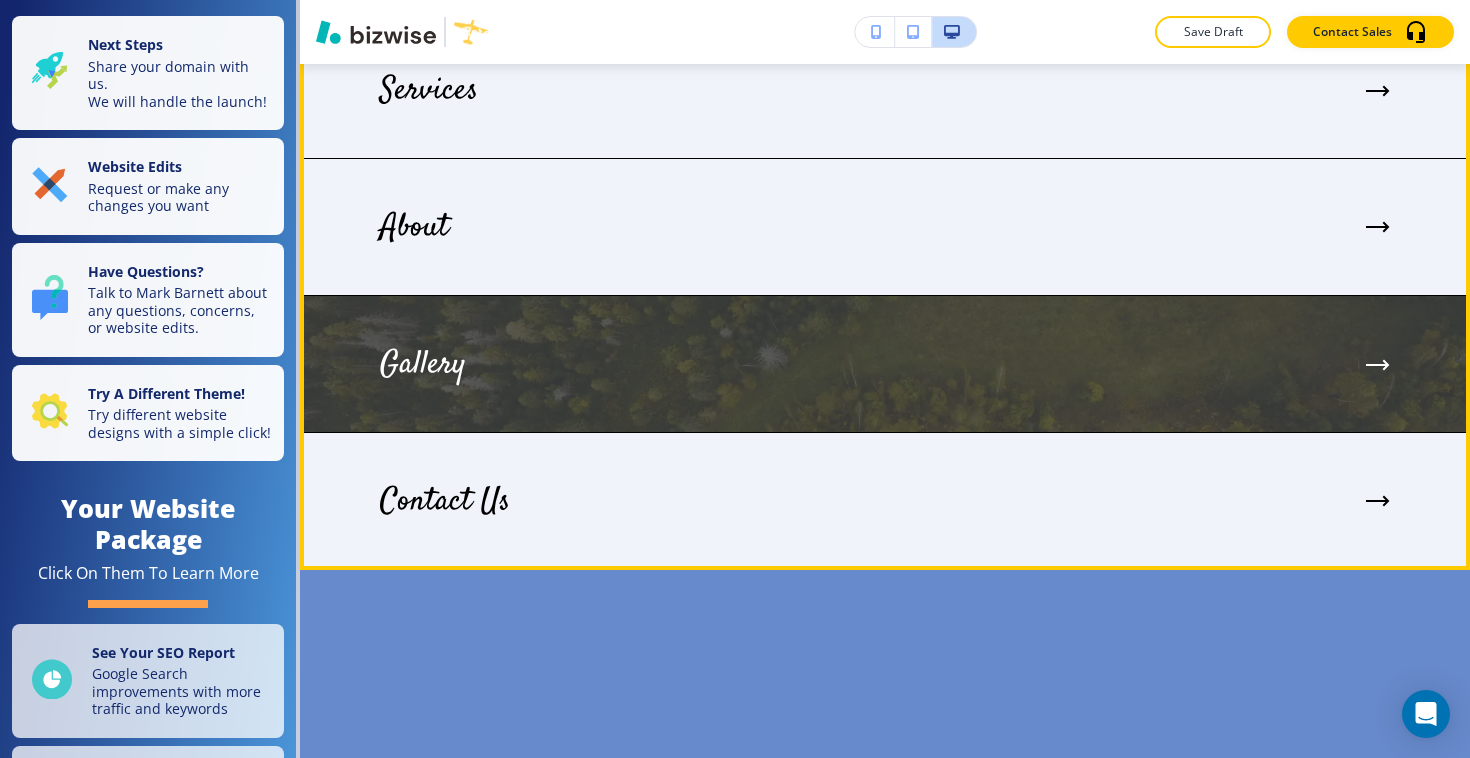 click at bounding box center [885, 364] 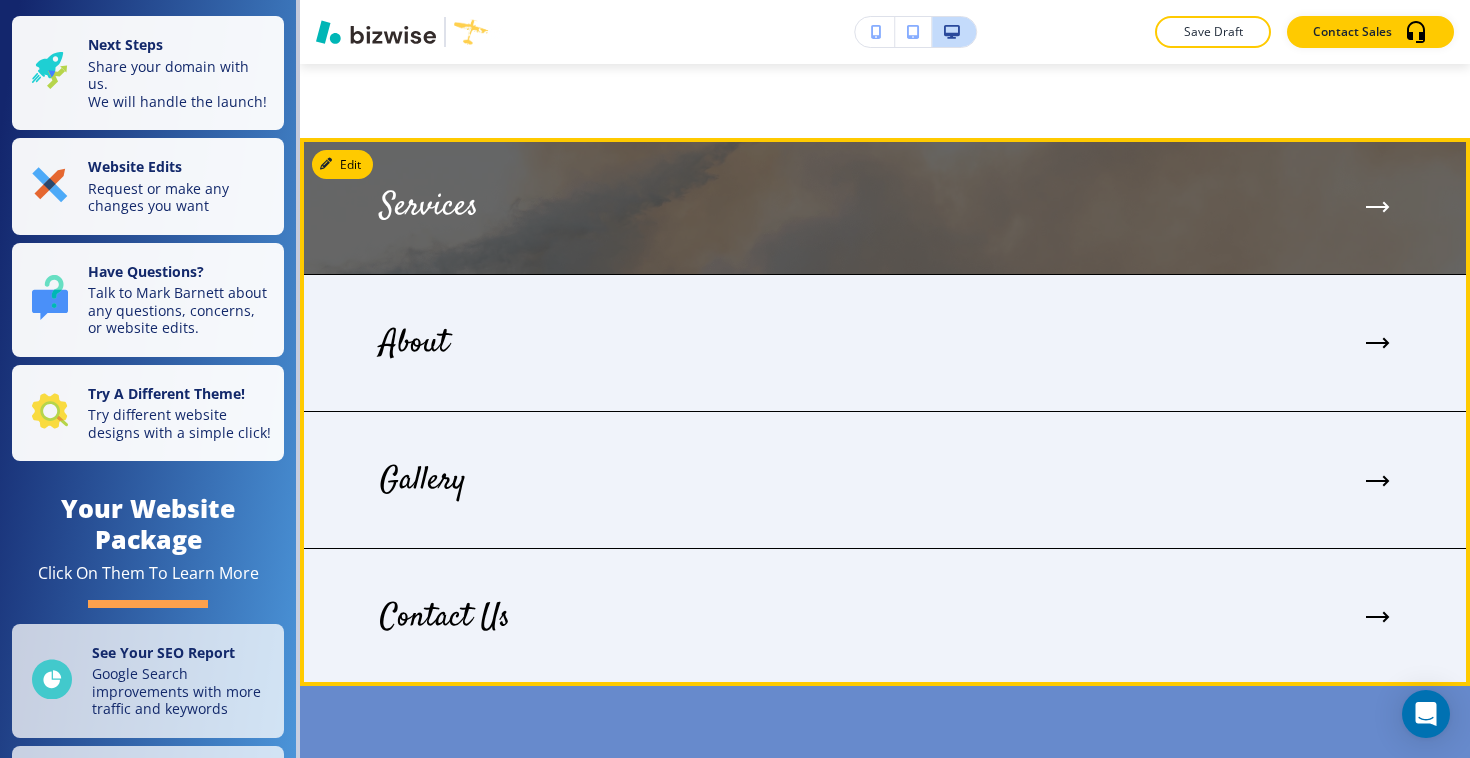 scroll, scrollTop: 6853, scrollLeft: 0, axis: vertical 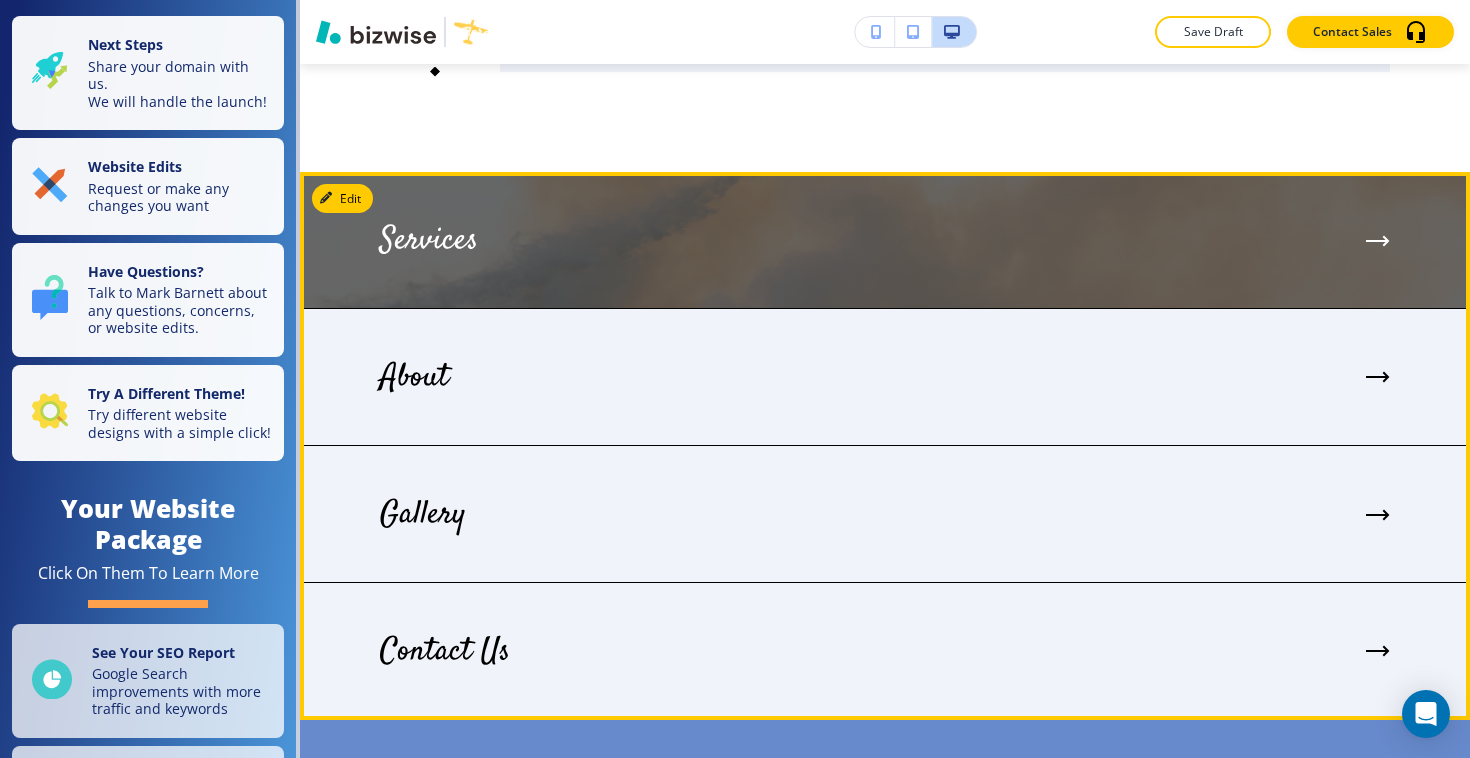 click on "Services" at bounding box center (885, 241) 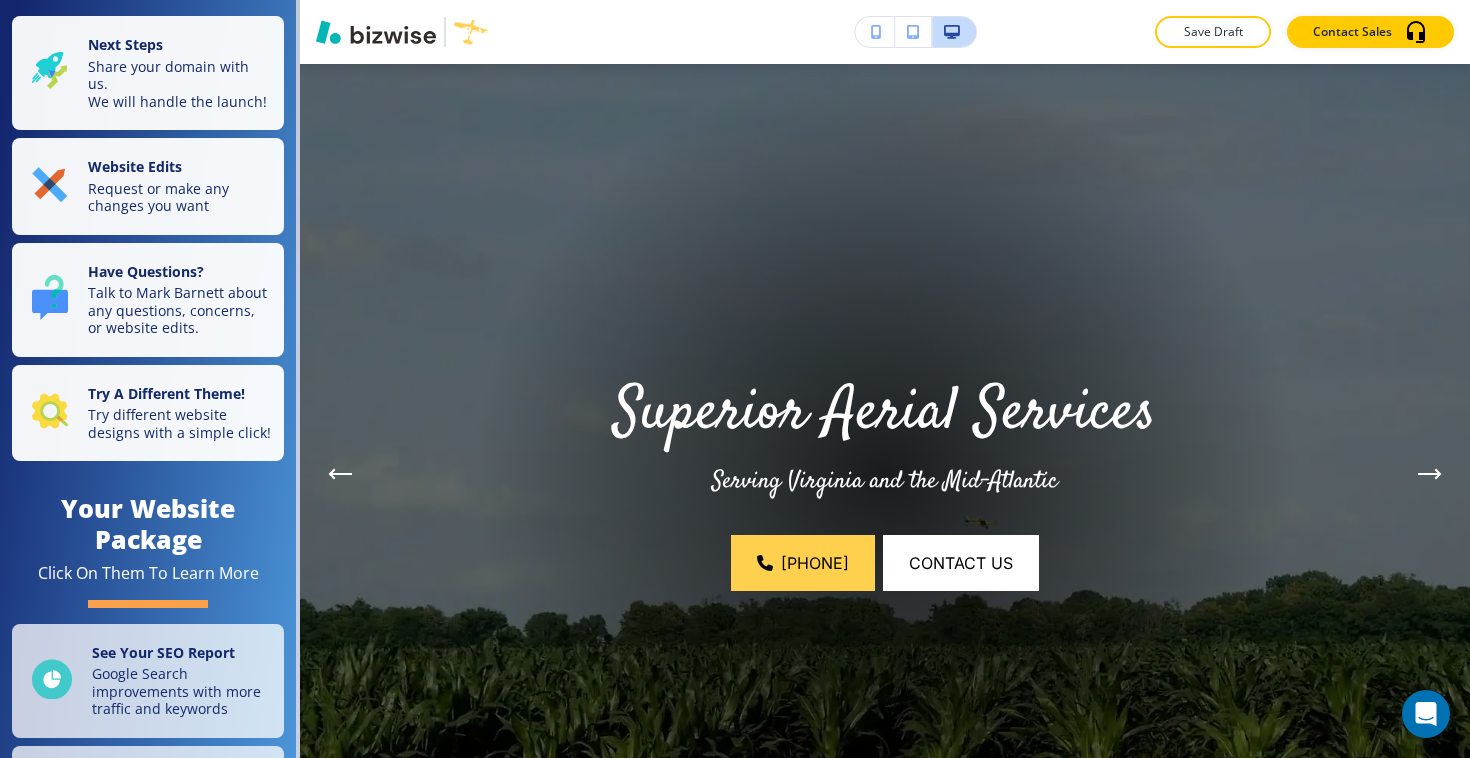 scroll, scrollTop: 0, scrollLeft: 0, axis: both 